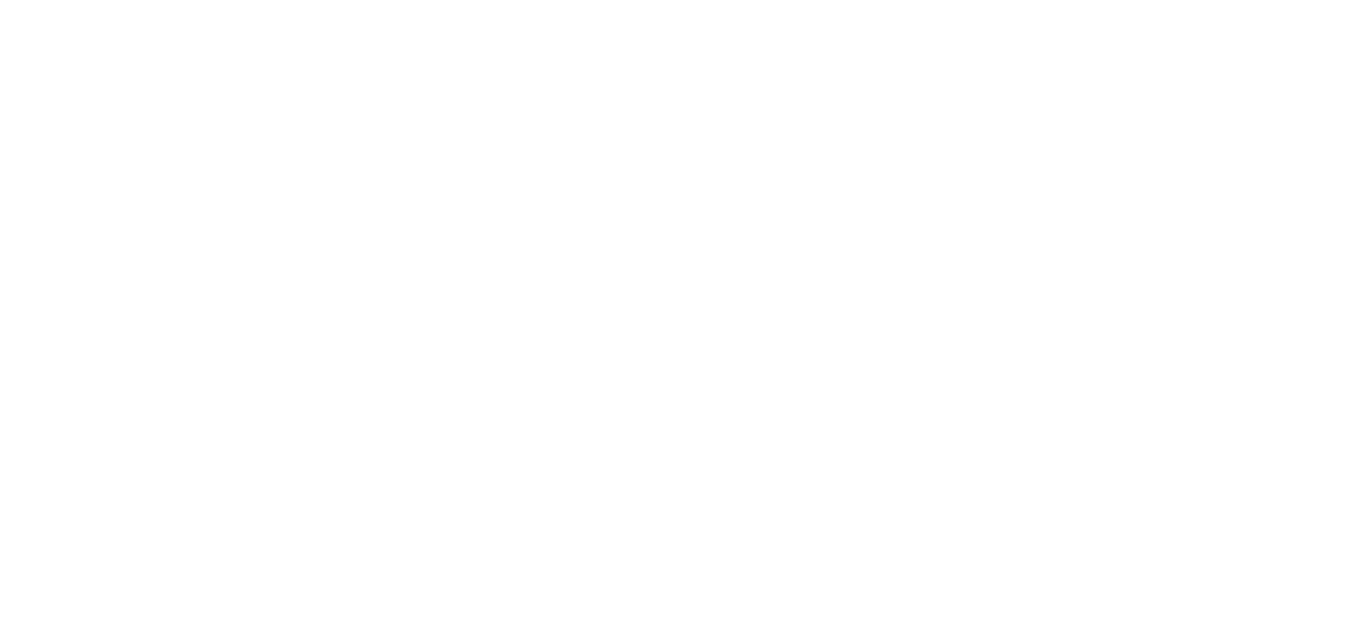 scroll, scrollTop: 0, scrollLeft: 0, axis: both 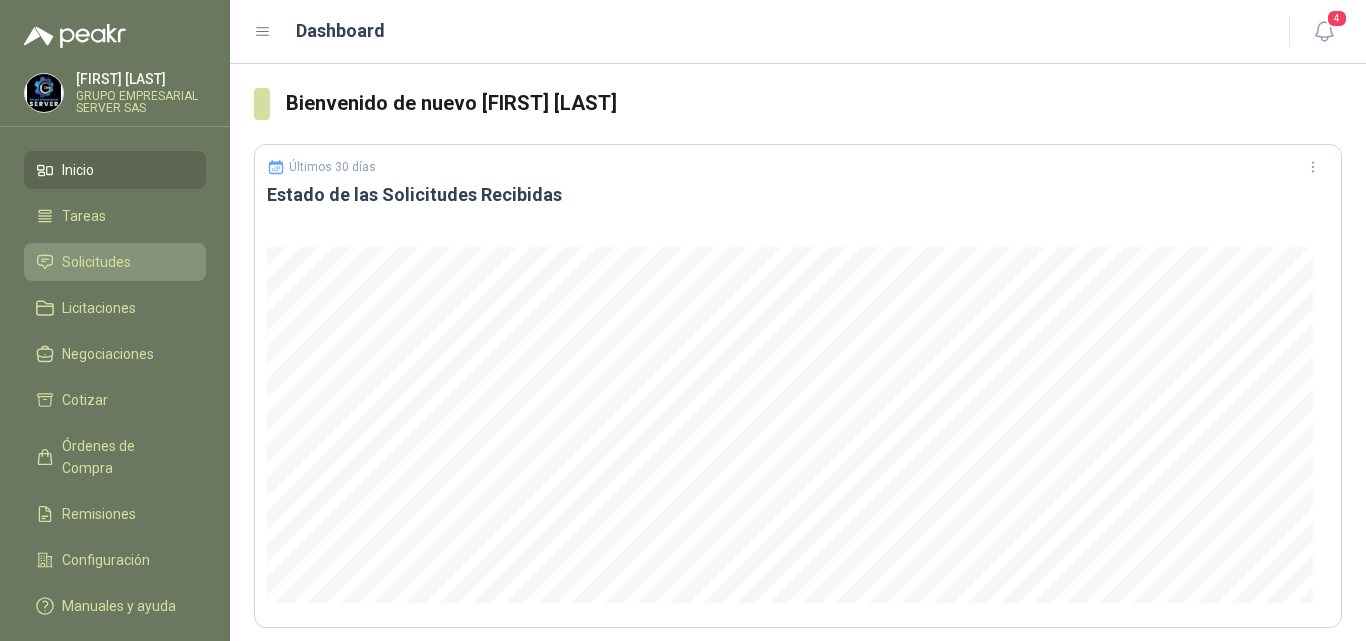click on "Solicitudes" at bounding box center [96, 262] 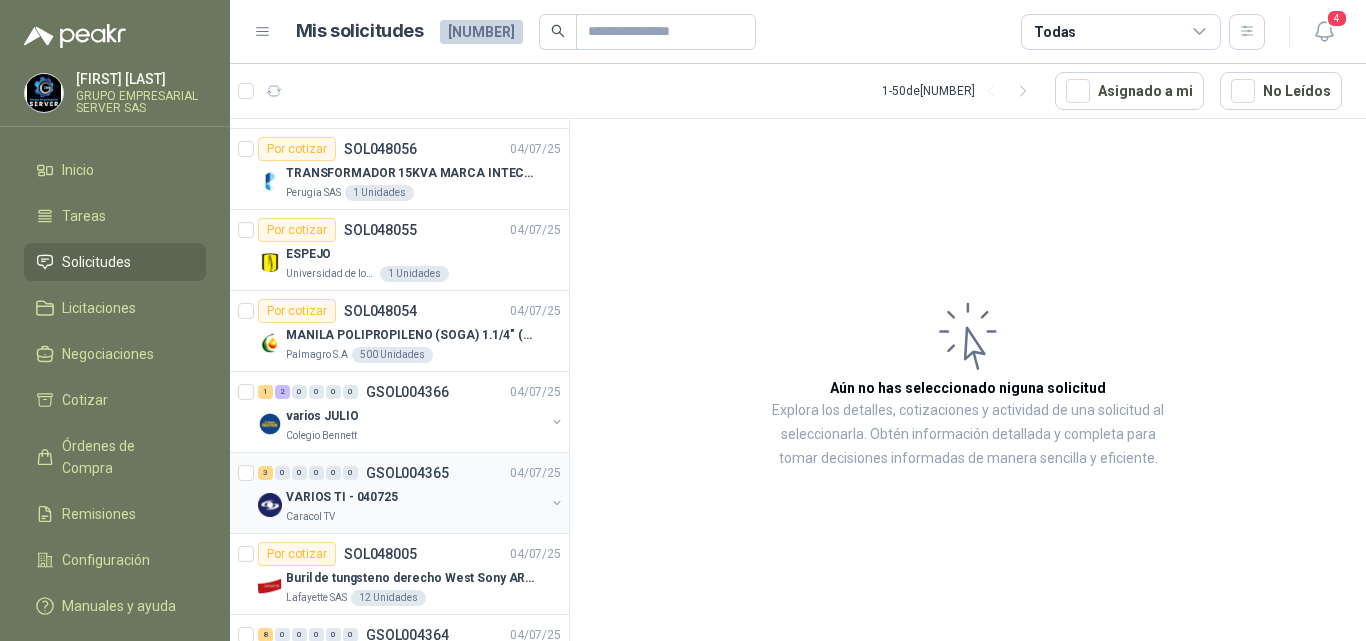 scroll, scrollTop: 700, scrollLeft: 0, axis: vertical 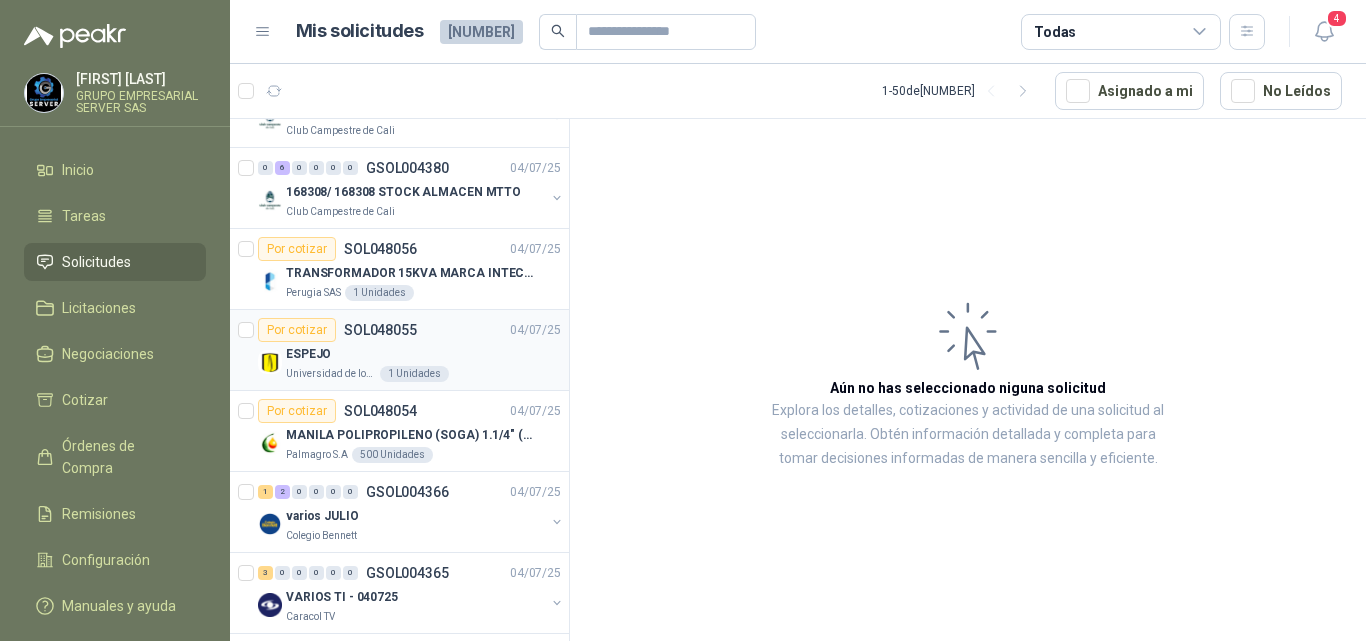 click on "ESPEJO" at bounding box center (308, 354) 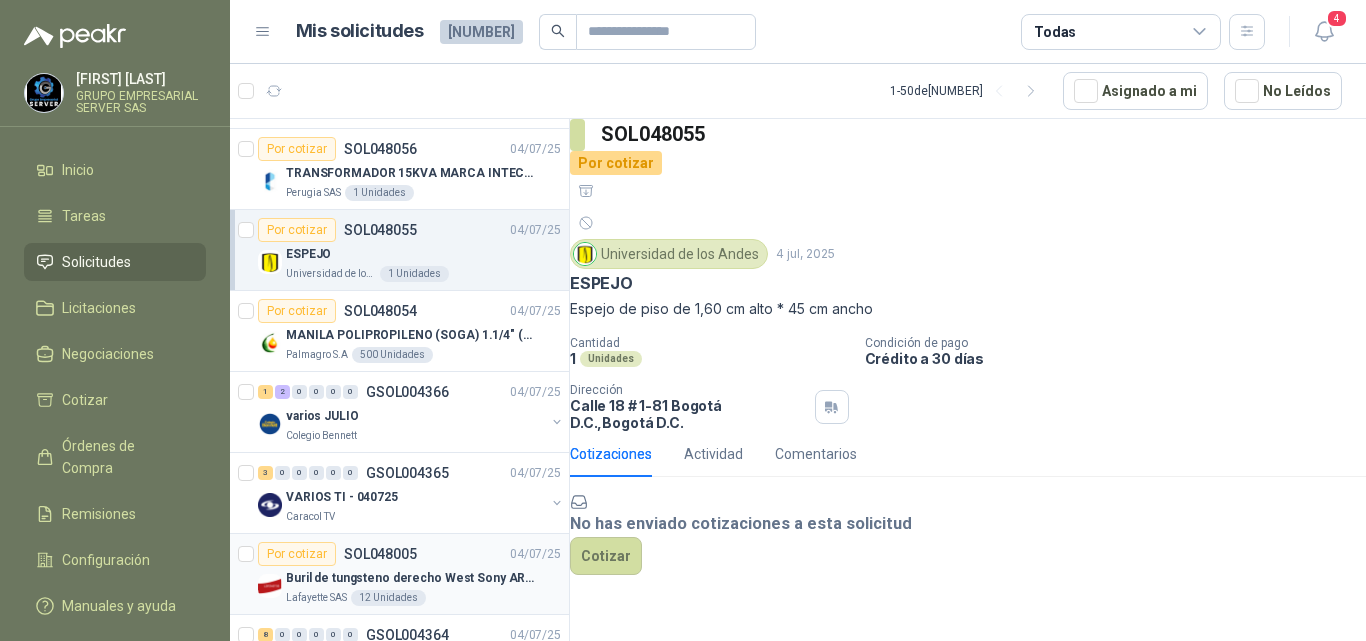 scroll, scrollTop: 700, scrollLeft: 0, axis: vertical 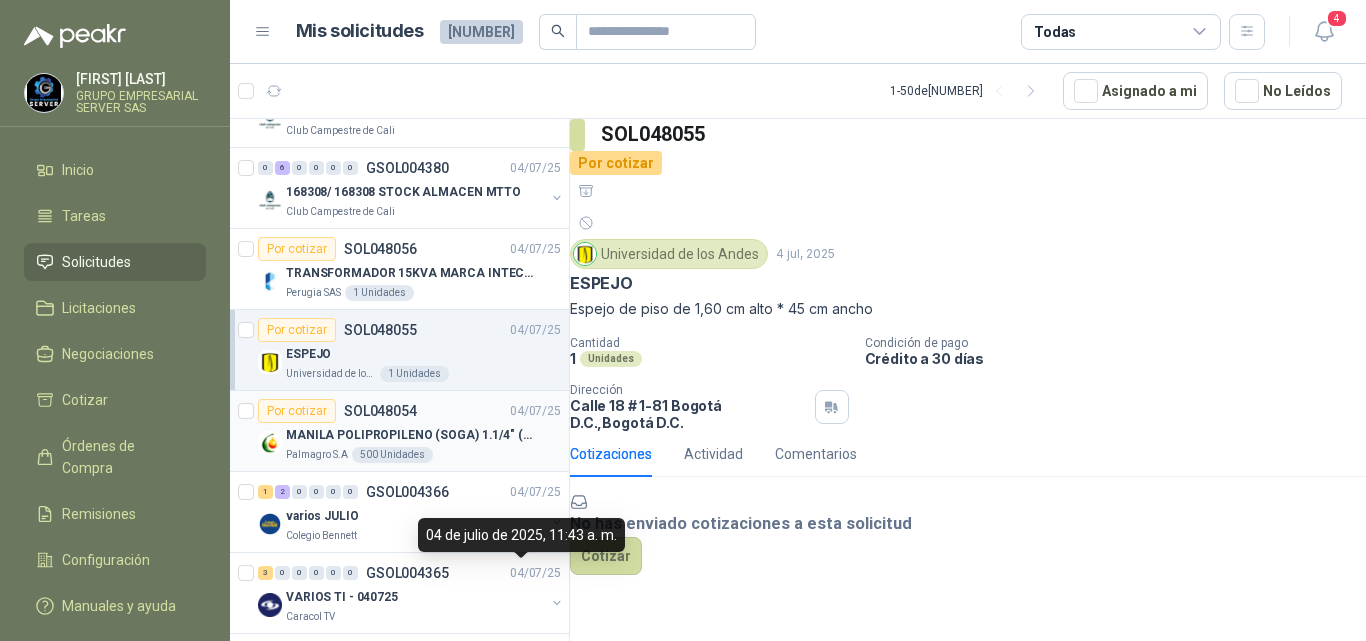 click on "MANILA POLIPROPILENO (SOGA) 1.1/4" (32MM) marca tesicol" at bounding box center [410, 435] 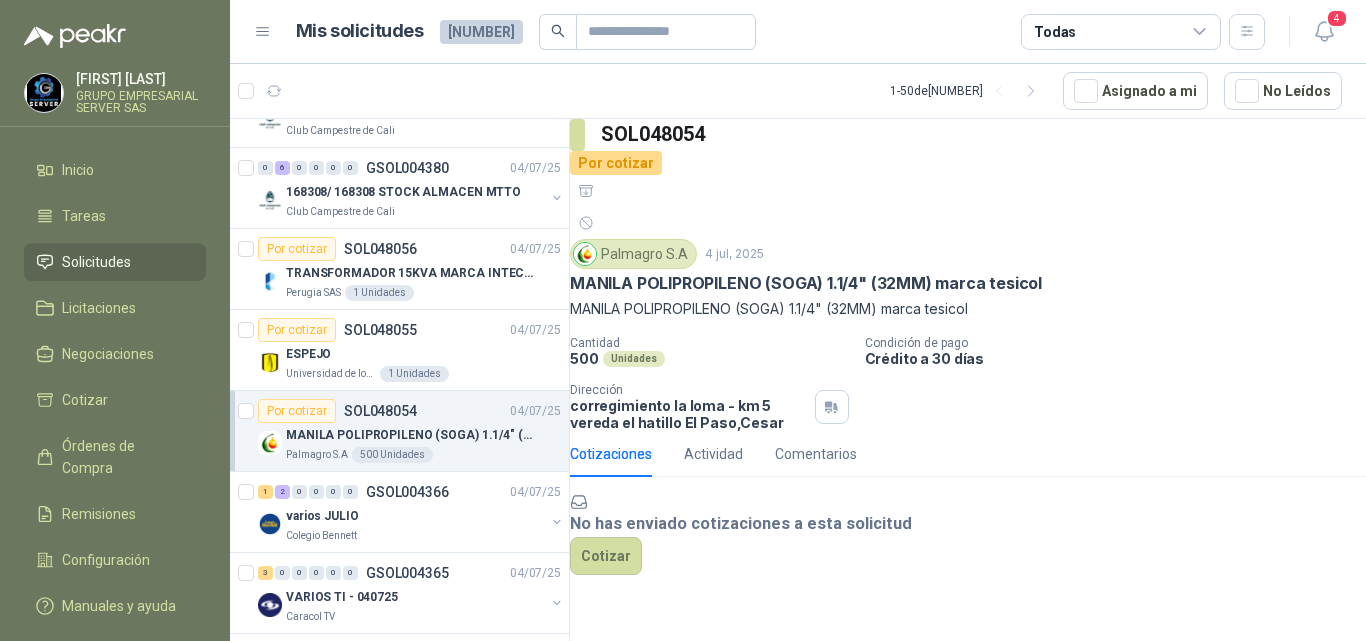 scroll, scrollTop: 0, scrollLeft: 0, axis: both 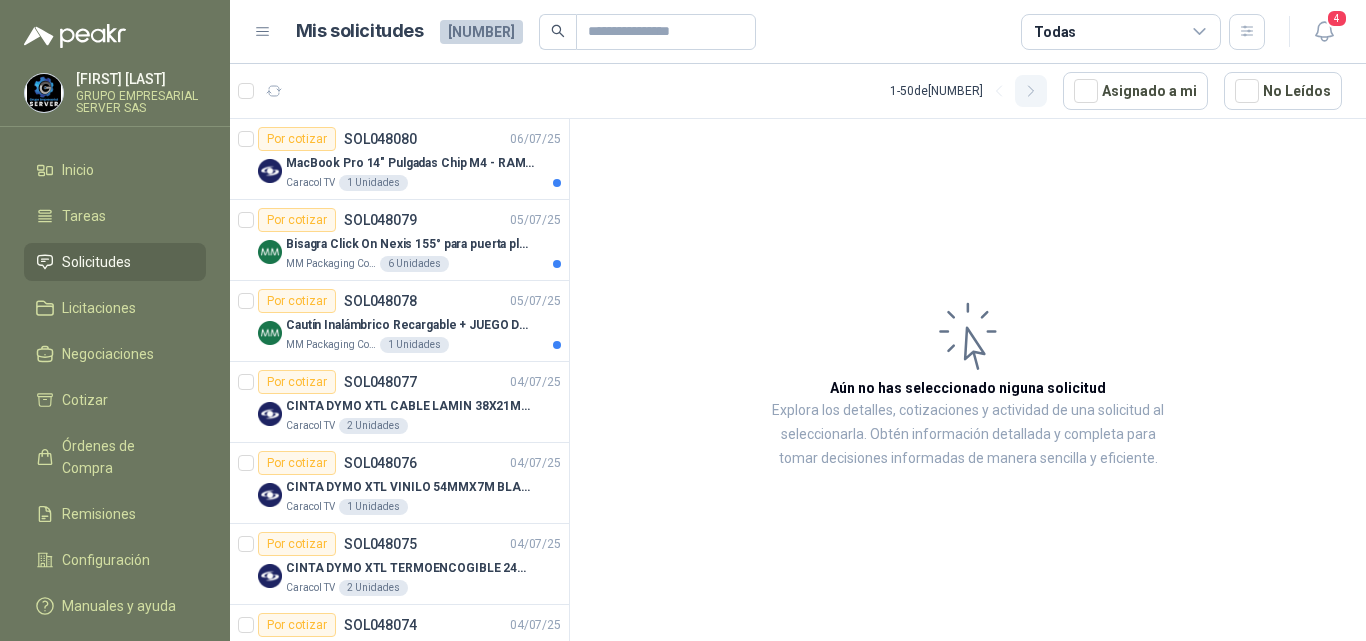 click at bounding box center [999, 91] 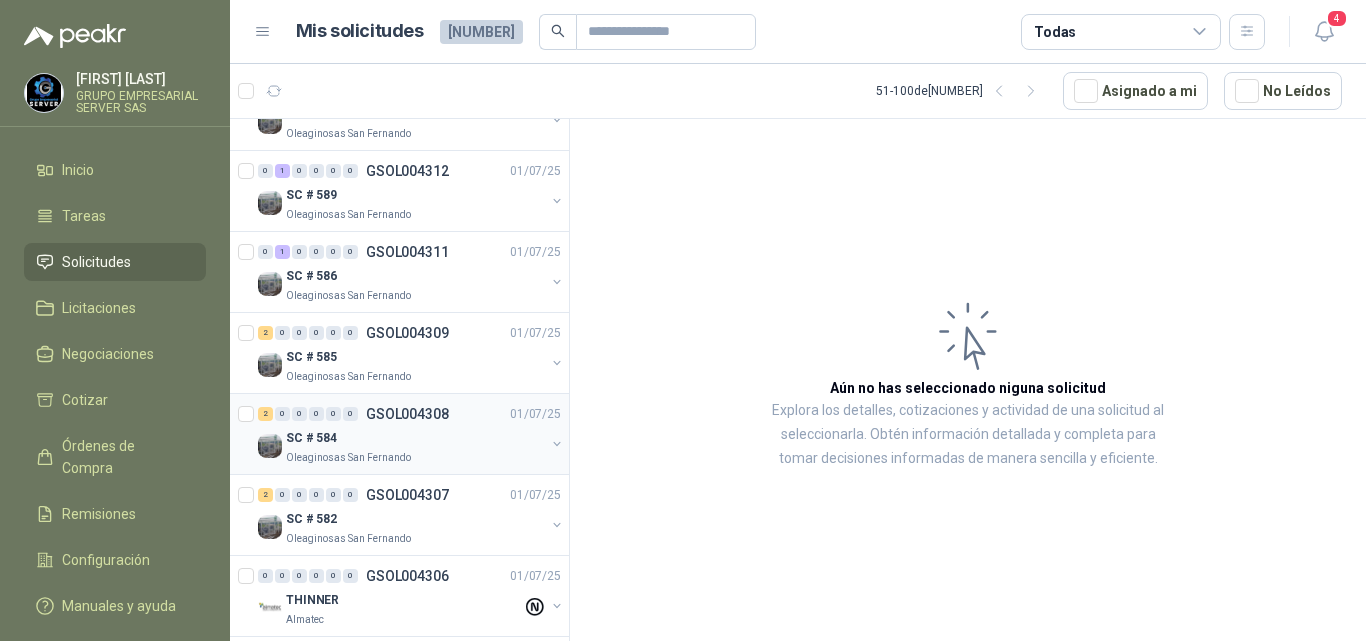 scroll, scrollTop: 3565, scrollLeft: 0, axis: vertical 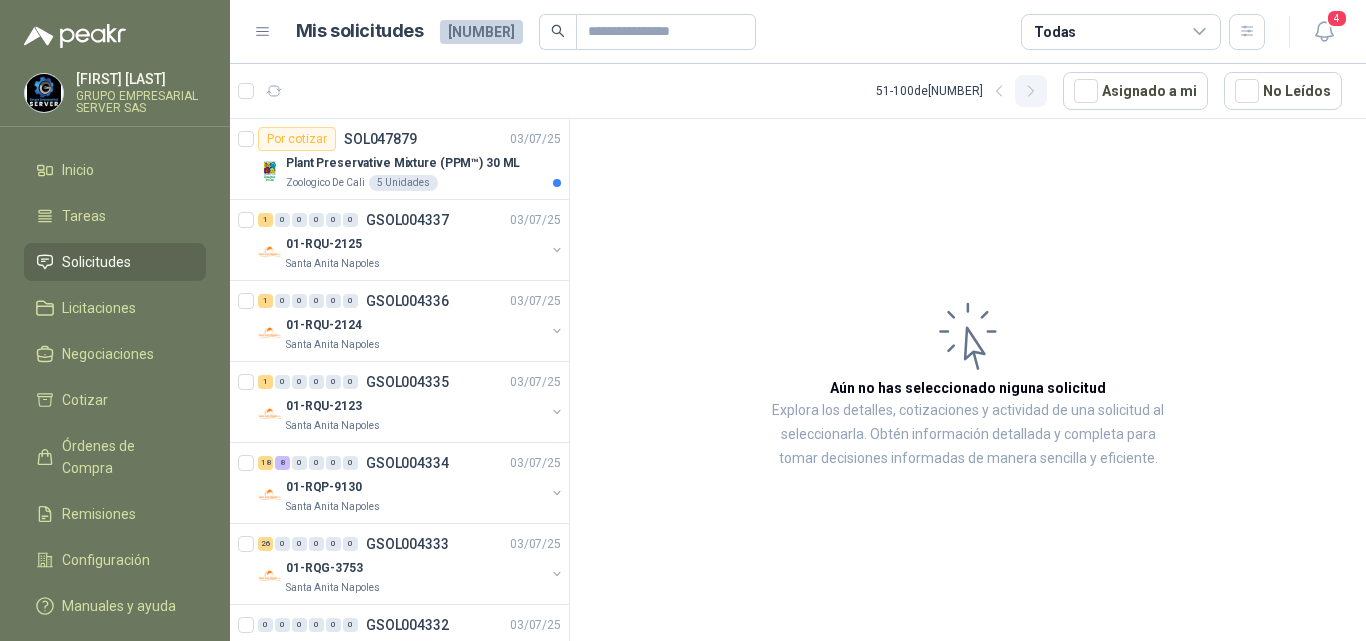 click at bounding box center [999, 91] 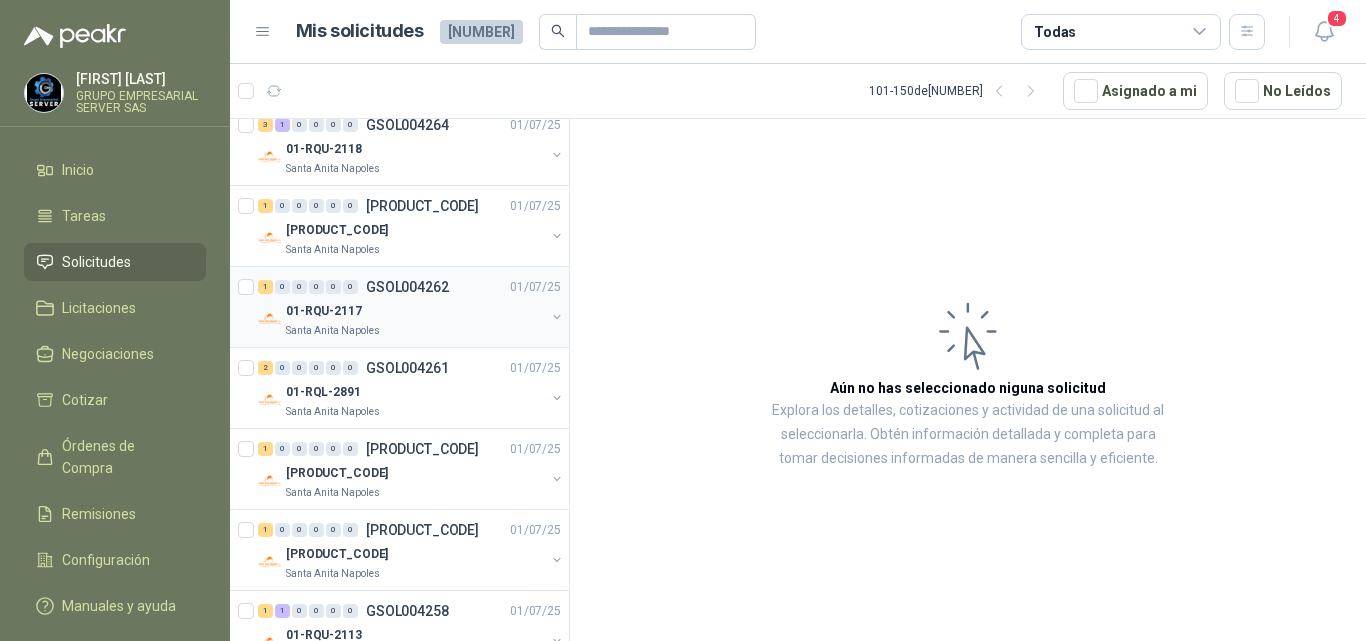 scroll, scrollTop: 3565, scrollLeft: 0, axis: vertical 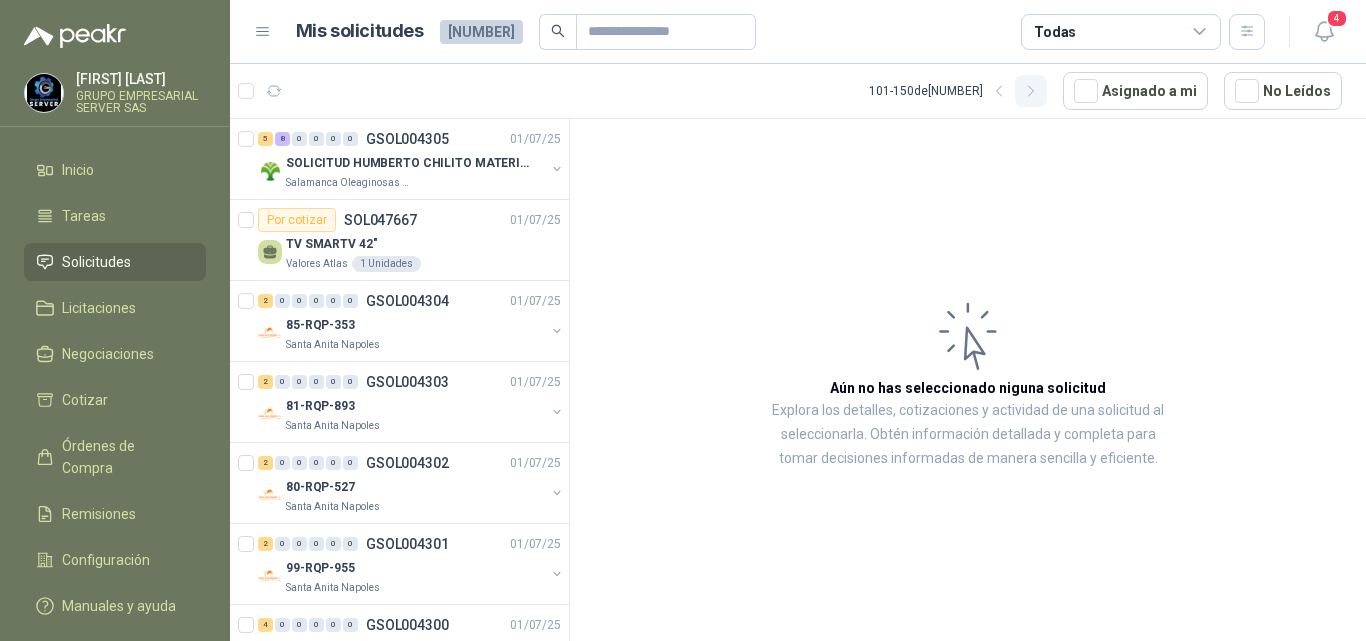 click at bounding box center (999, 91) 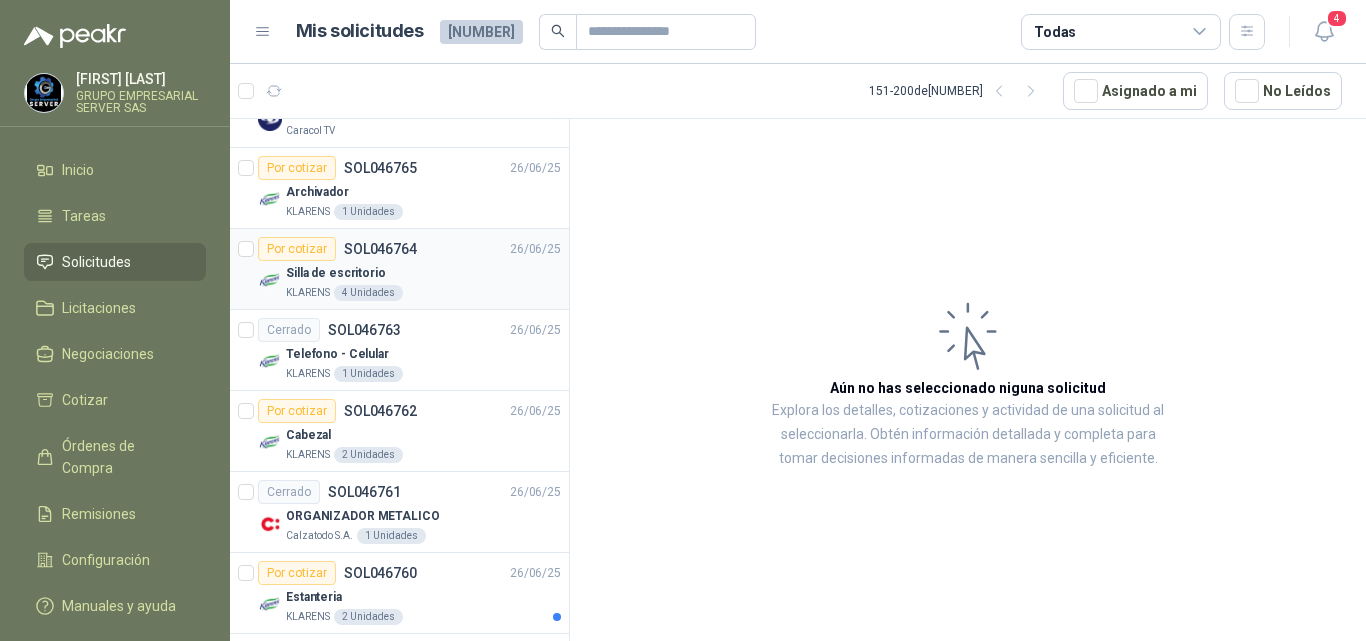 scroll, scrollTop: 3565, scrollLeft: 0, axis: vertical 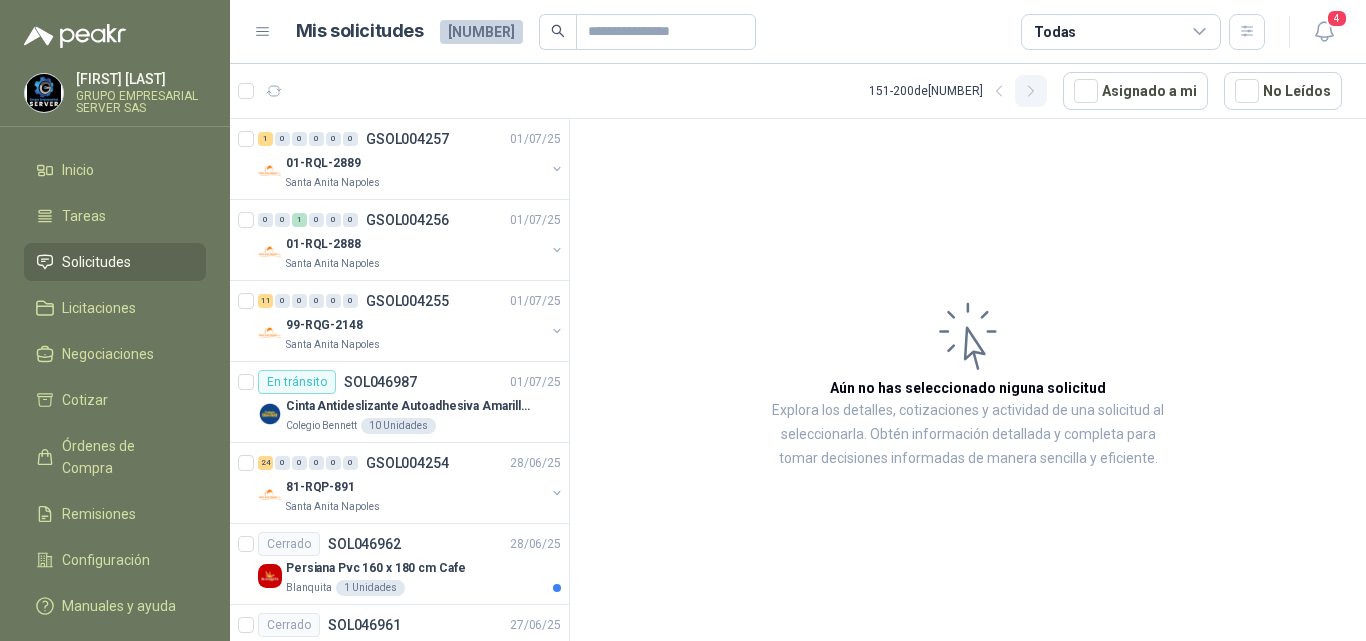 click at bounding box center (999, 91) 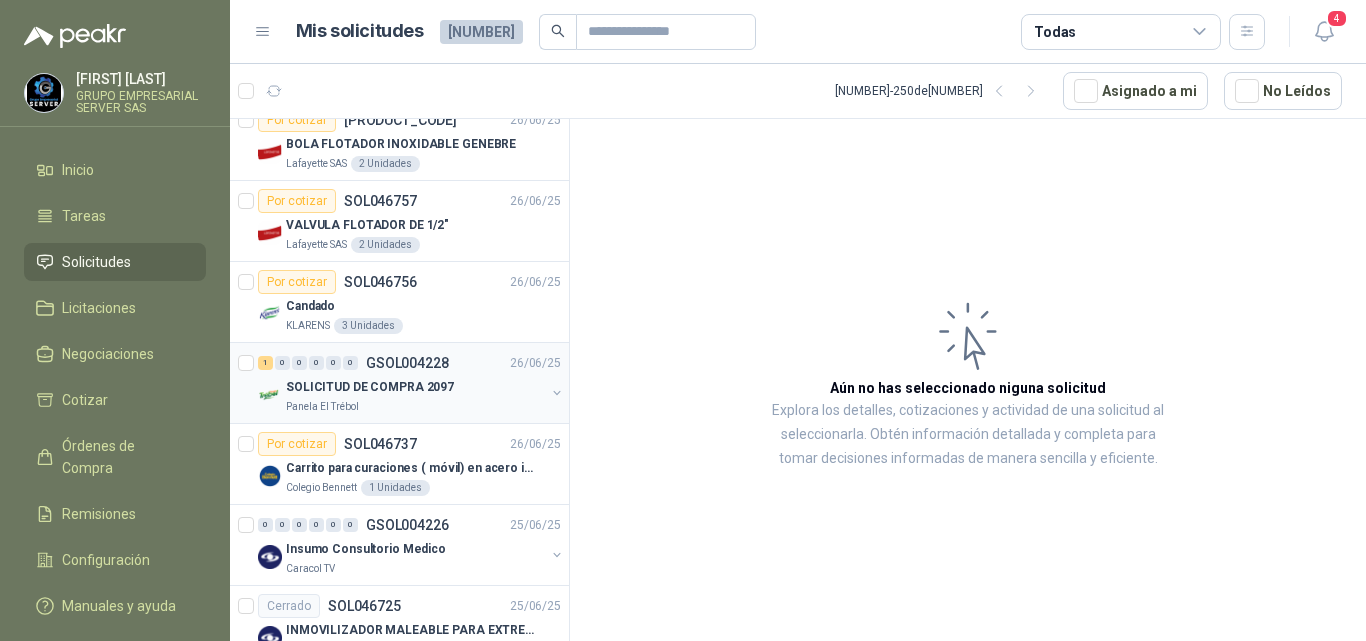 scroll, scrollTop: 200, scrollLeft: 0, axis: vertical 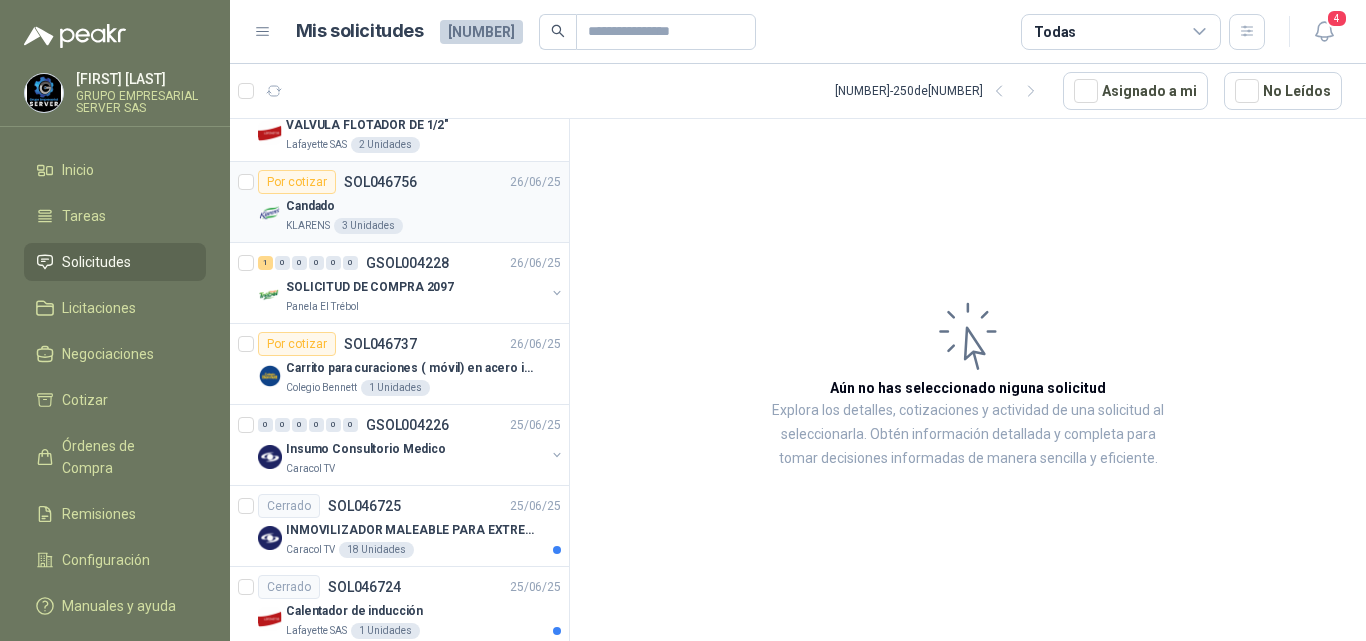 click on "Por cotizar" at bounding box center [297, 182] 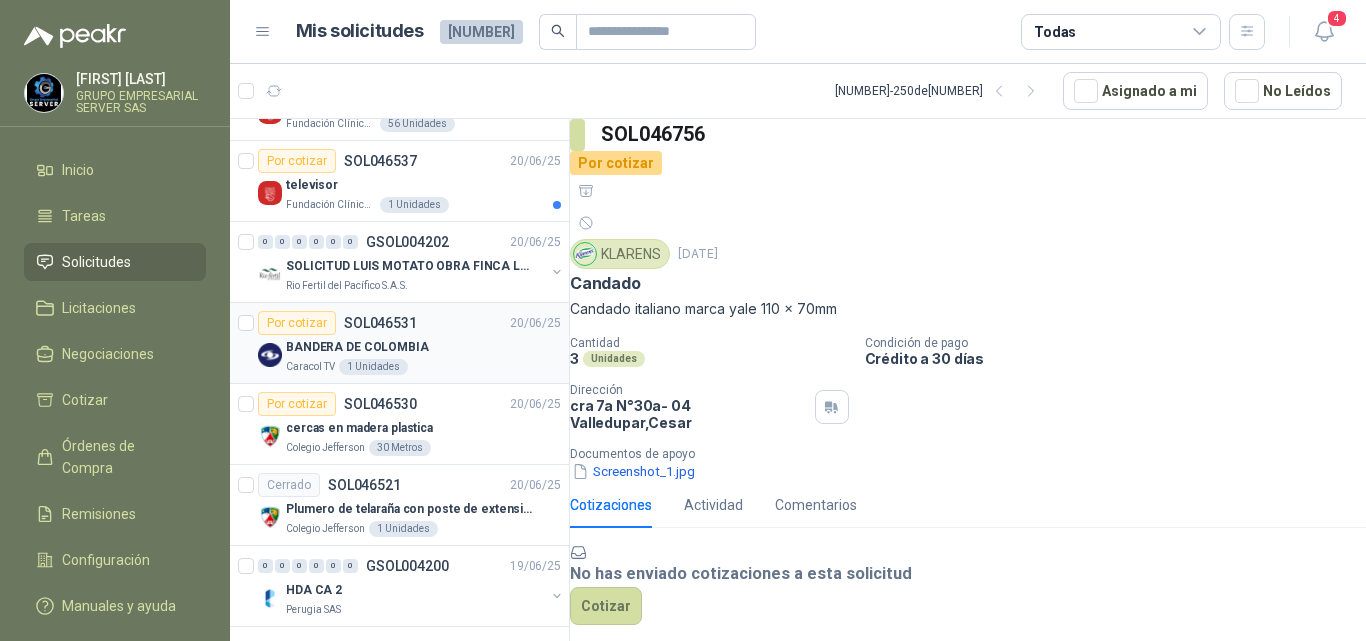 scroll, scrollTop: 3565, scrollLeft: 0, axis: vertical 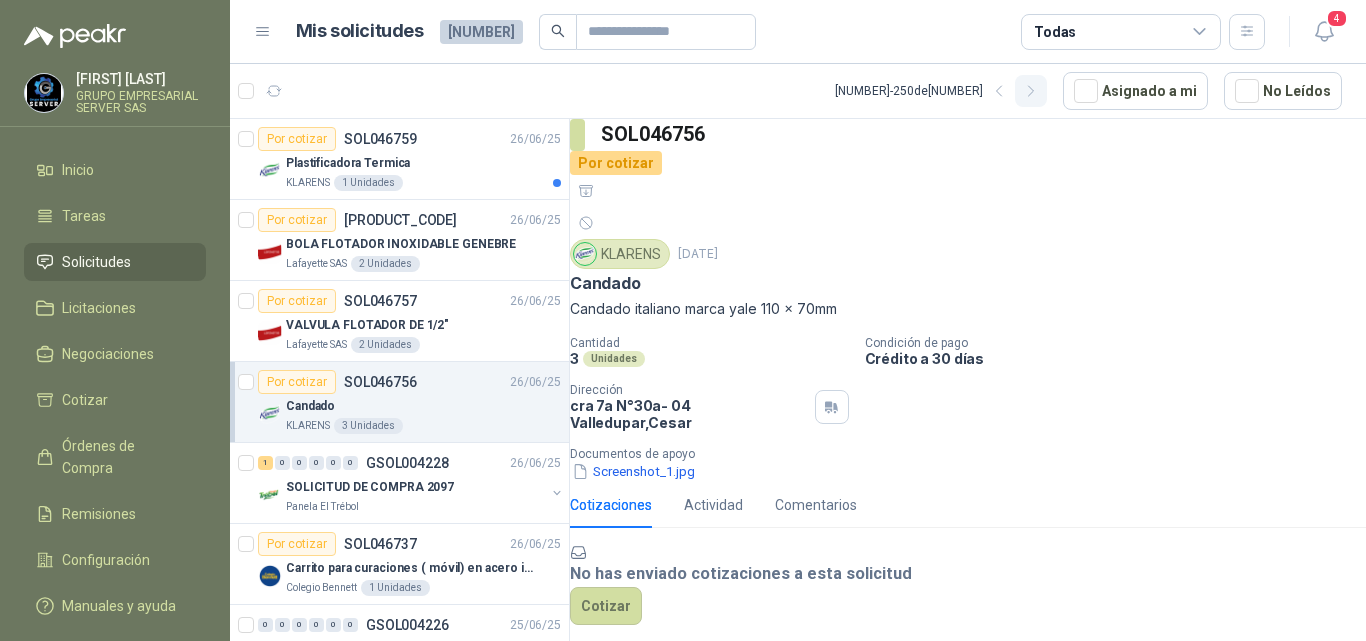 click at bounding box center [998, 91] 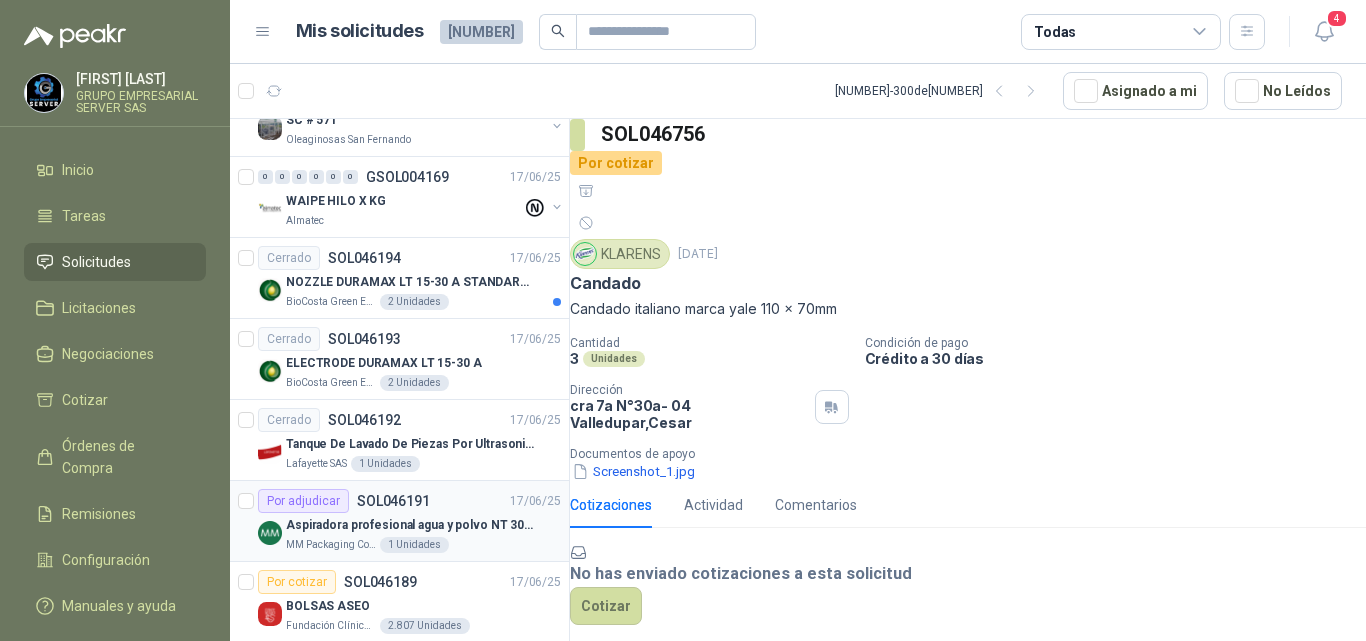 scroll, scrollTop: 3565, scrollLeft: 0, axis: vertical 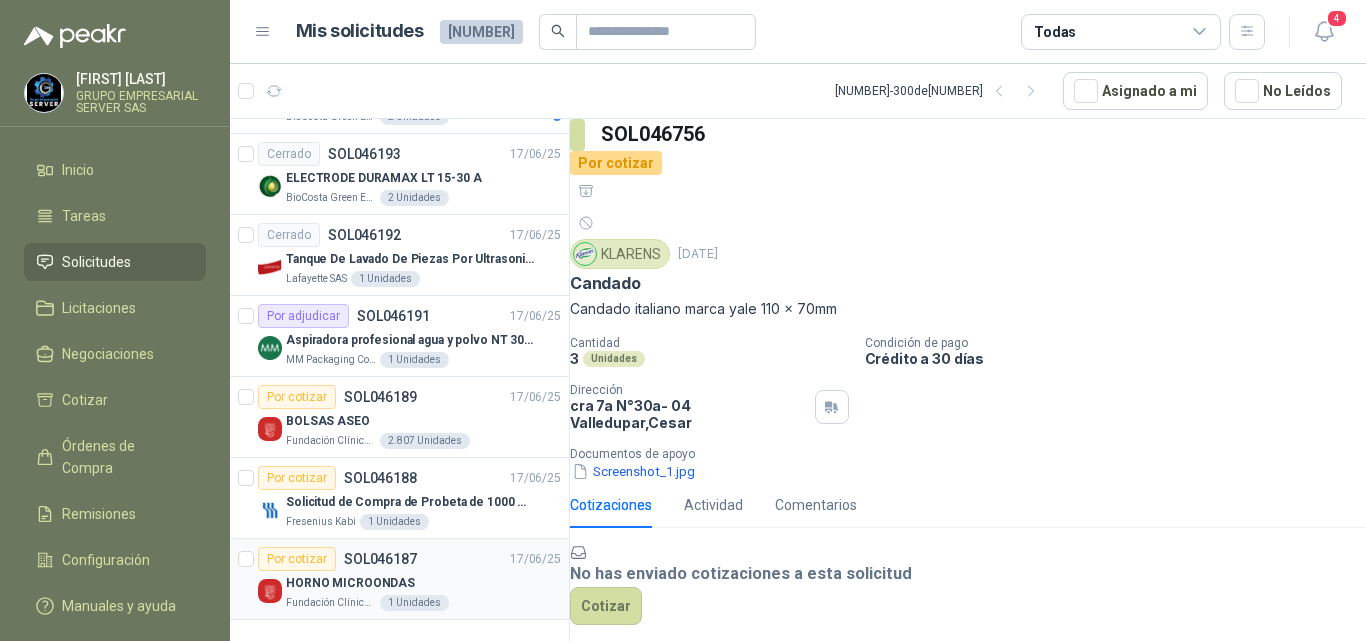 click on "Cerrado [PRODUCT_CODE] [DATE] Paño Absorbente Oleofilico 50x40BioCosta Green Energy S.A.S 60 Unidades Cerrado [PRODUCT_CODE] [DATE] Barrera Absorbente Oleofilica de 3 metros x 5 pulgadas BioCosta Green Energy S.A.S 12 Unidades 0 0 0 0 0 0 [PRODUCT_CODE] [DATE] PEDIDO PLAY - SRA [LAST] Colegio Bennett 3 0 0 0 0 0 [PRODUCT_CODE] [DATE] Elementos eléctricos Colsugar 0 0 0 0 0 0 [PRODUCT_CODE] [DATE] MM PACKAGING MM Packaging Colombia Cerrado [PRODUCT_CODE] [DATE] CURACRON Insecticida Calzatodo S.A. 1 litros Por cotizar [PRODUCT_CODE] [DATE] BOMBA SIHI MSMR 05004 9AA ANC 0X EAB (Solo la bomba) Cartones America 1 Unidades Cerrado [PRODUCT_CODE] [DATE] RECIPIENTE PLASTICO TRANSPARENTE 500 ML BioCosta Green Energy S.A.S 1.500 Unidades Por cotizar [PRODUCT_CODE] [DATE] columna de gradiente de densidad, norma ASTM 1505 Lafayette SAS 1 Unidades 0 0 0 0 0 0 [PRODUCT_CODE] [DATE] SOLICITUD DE COMPRA 2094 Panela El Trébol 3 0 0 0 0 0" at bounding box center [400, 383] 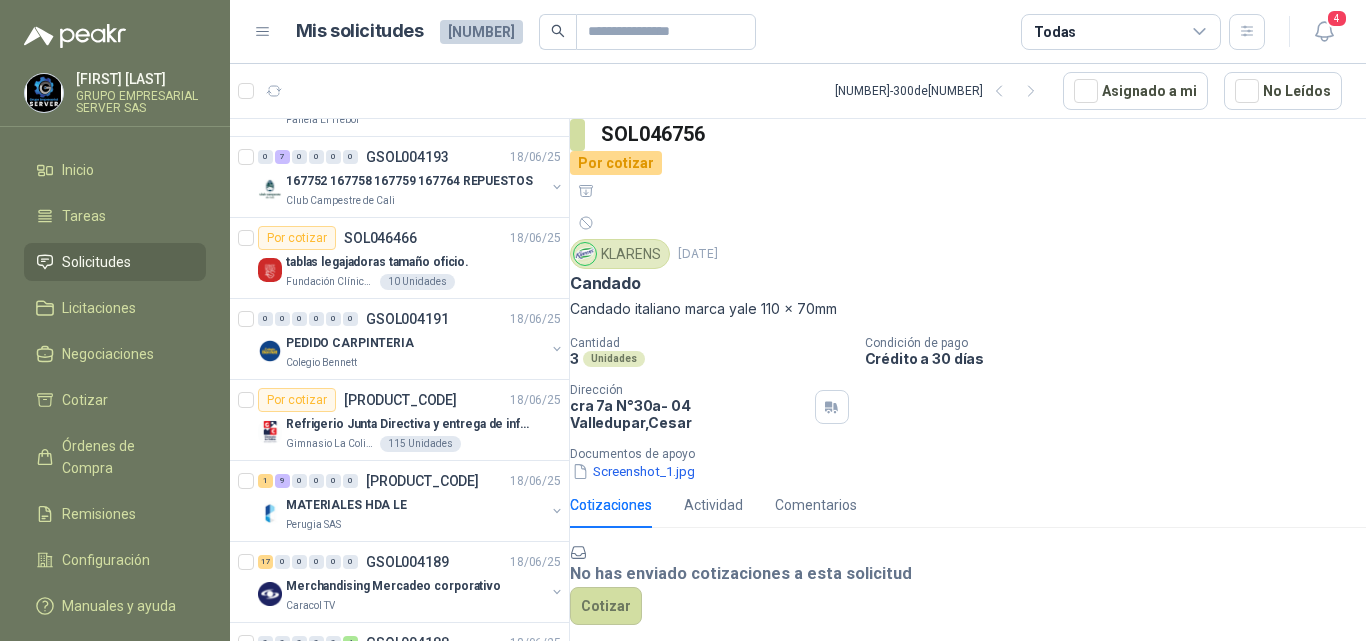 scroll, scrollTop: 0, scrollLeft: 0, axis: both 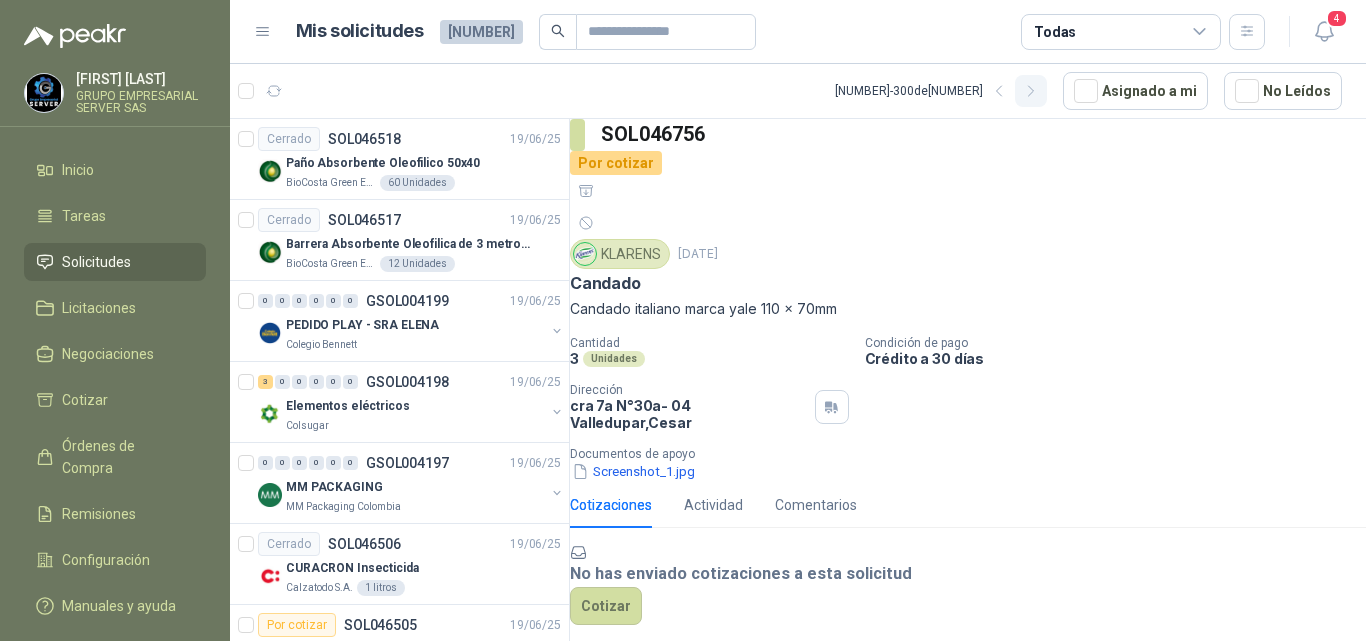click at bounding box center [999, 91] 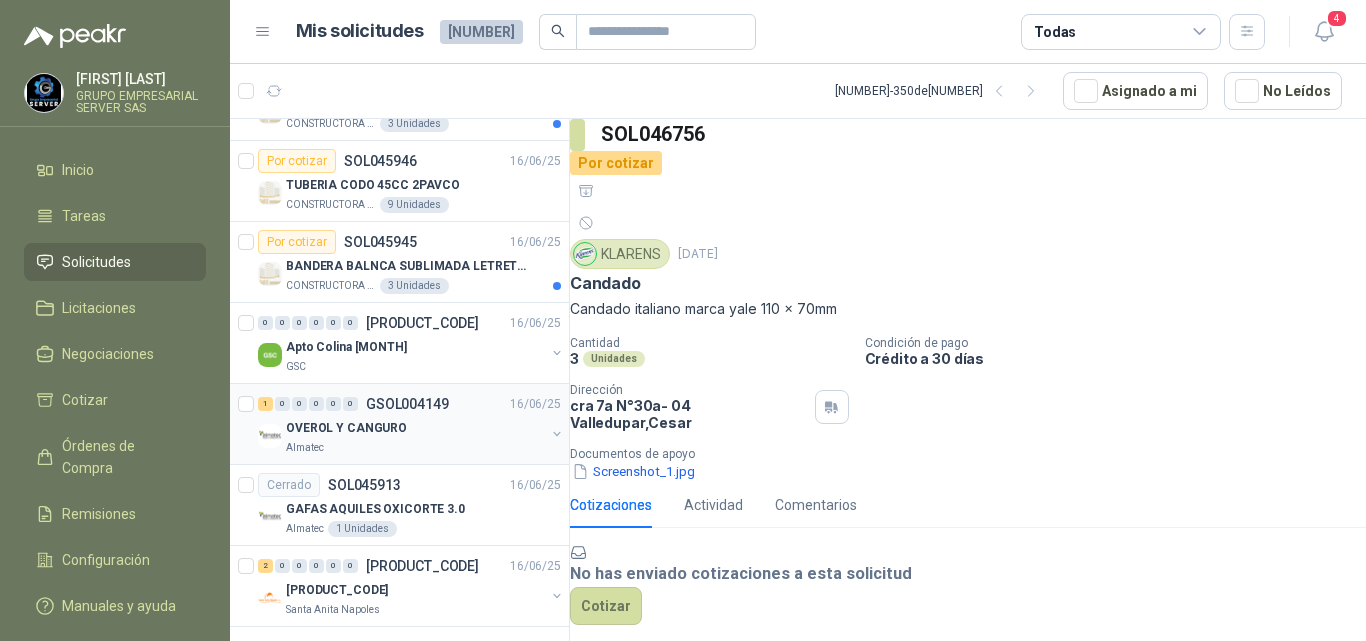 scroll, scrollTop: 3565, scrollLeft: 0, axis: vertical 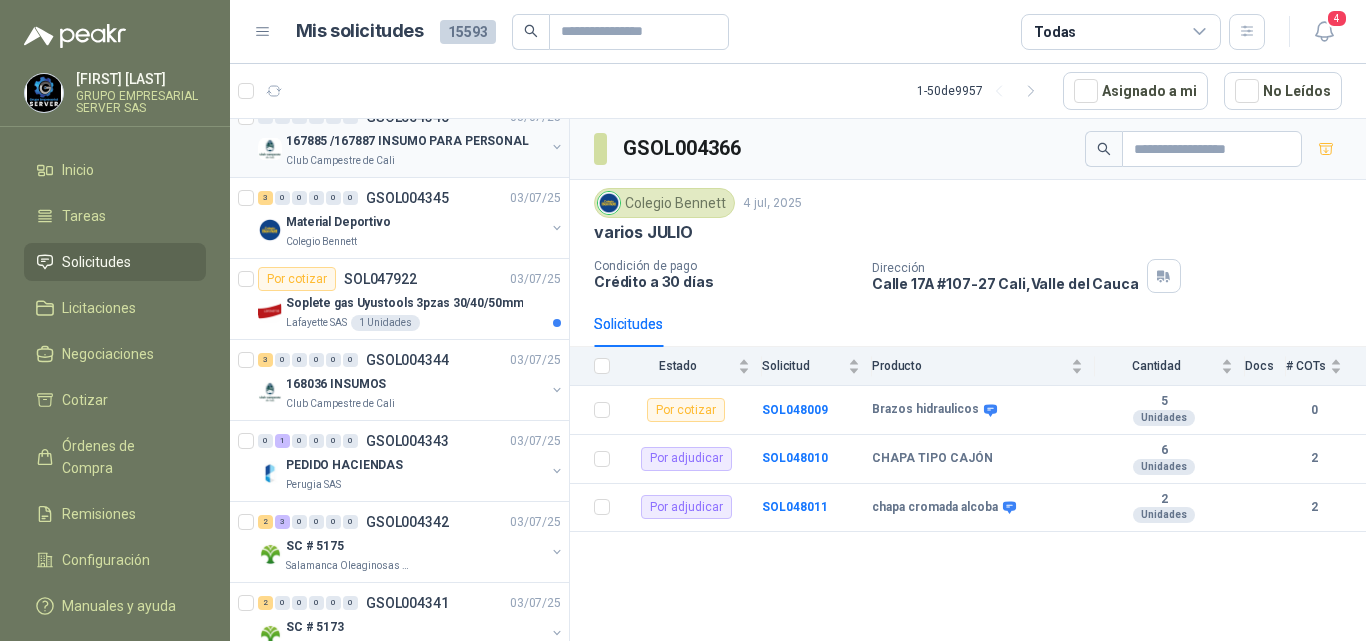 drag, startPoint x: 335, startPoint y: 541, endPoint x: 343, endPoint y: 522, distance: 20.615528 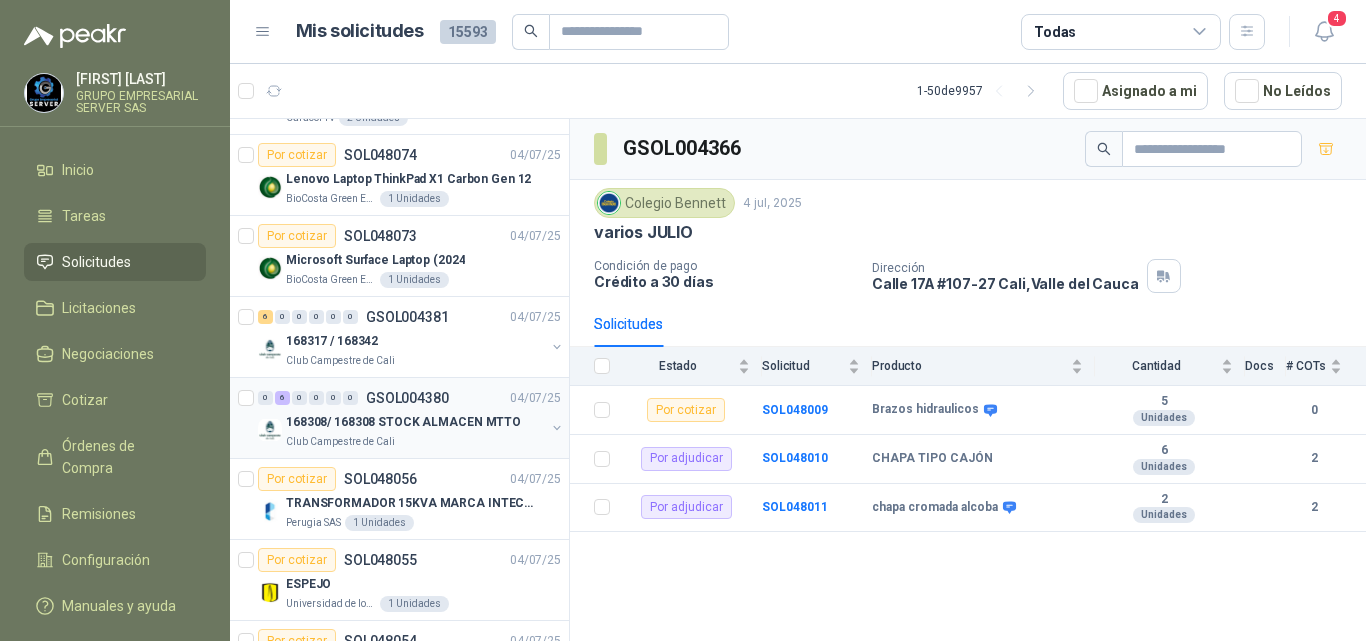 scroll, scrollTop: 400, scrollLeft: 0, axis: vertical 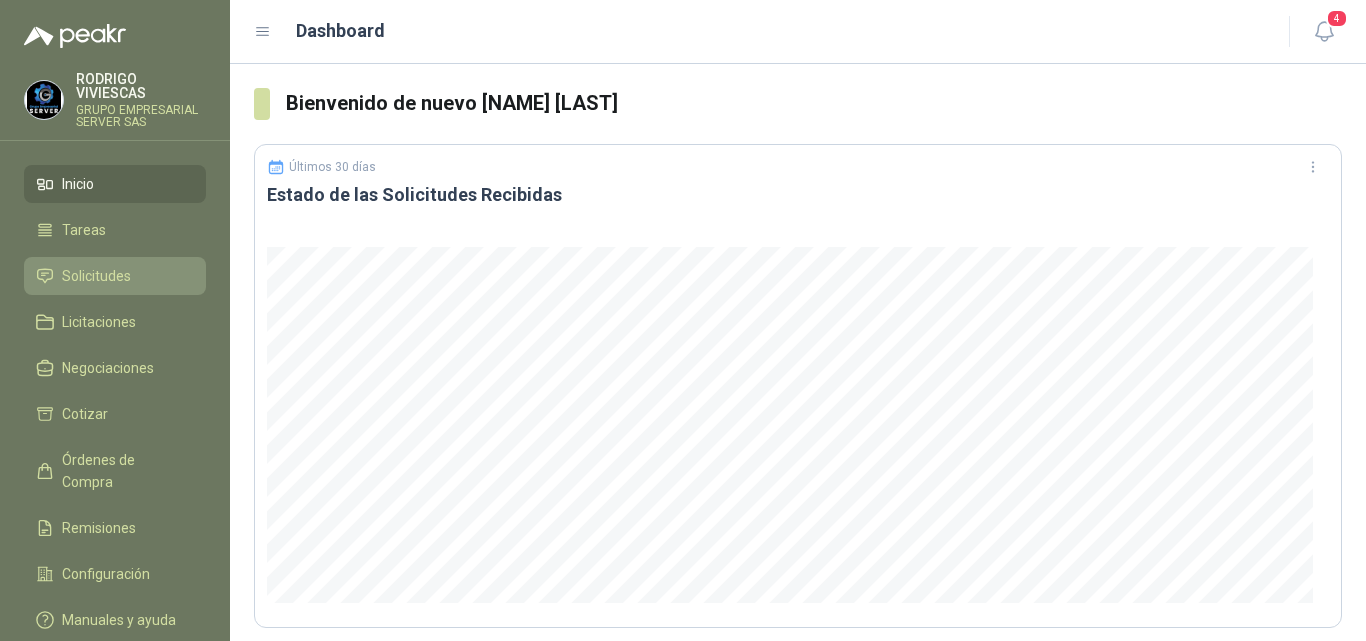 click on "Solicitudes" at bounding box center [96, 276] 